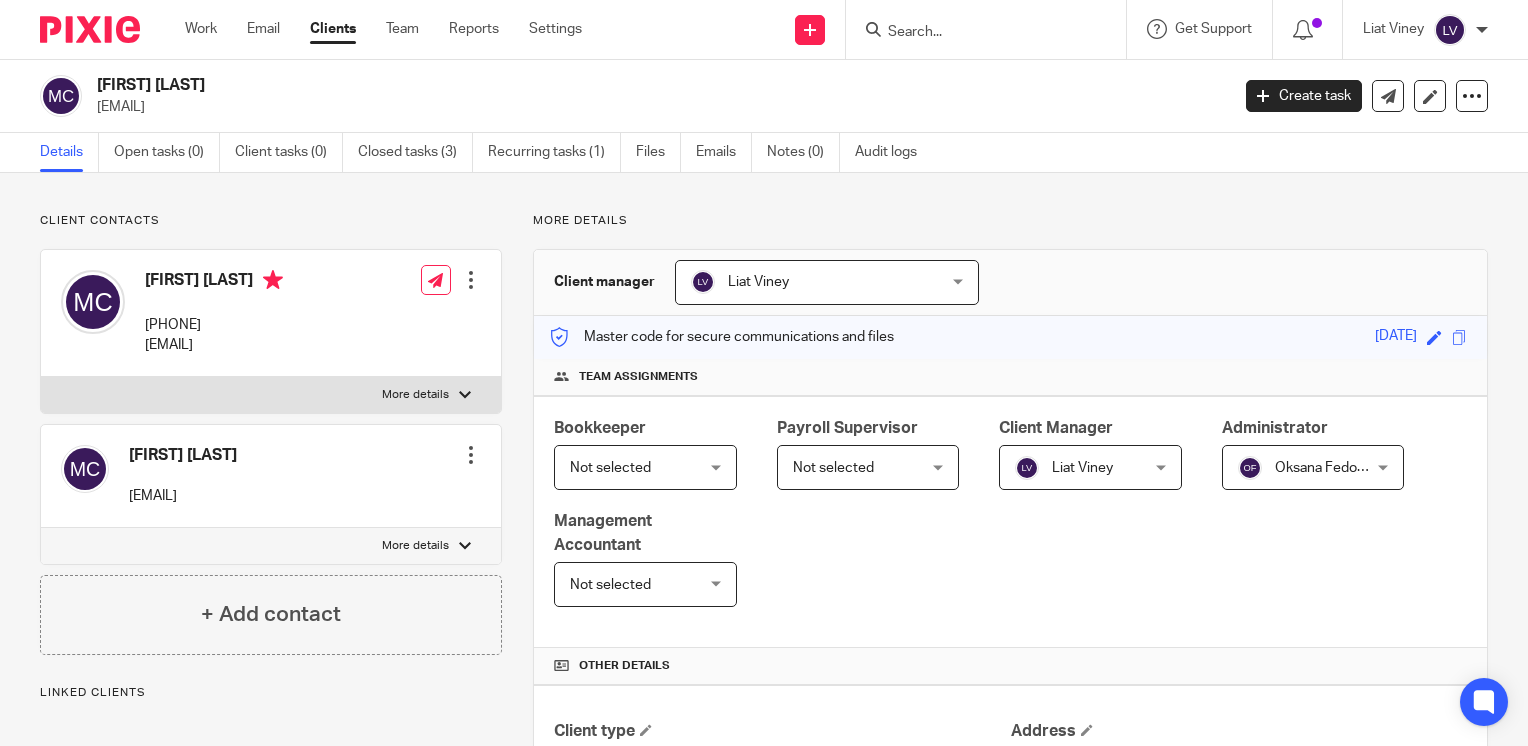 scroll, scrollTop: 0, scrollLeft: 0, axis: both 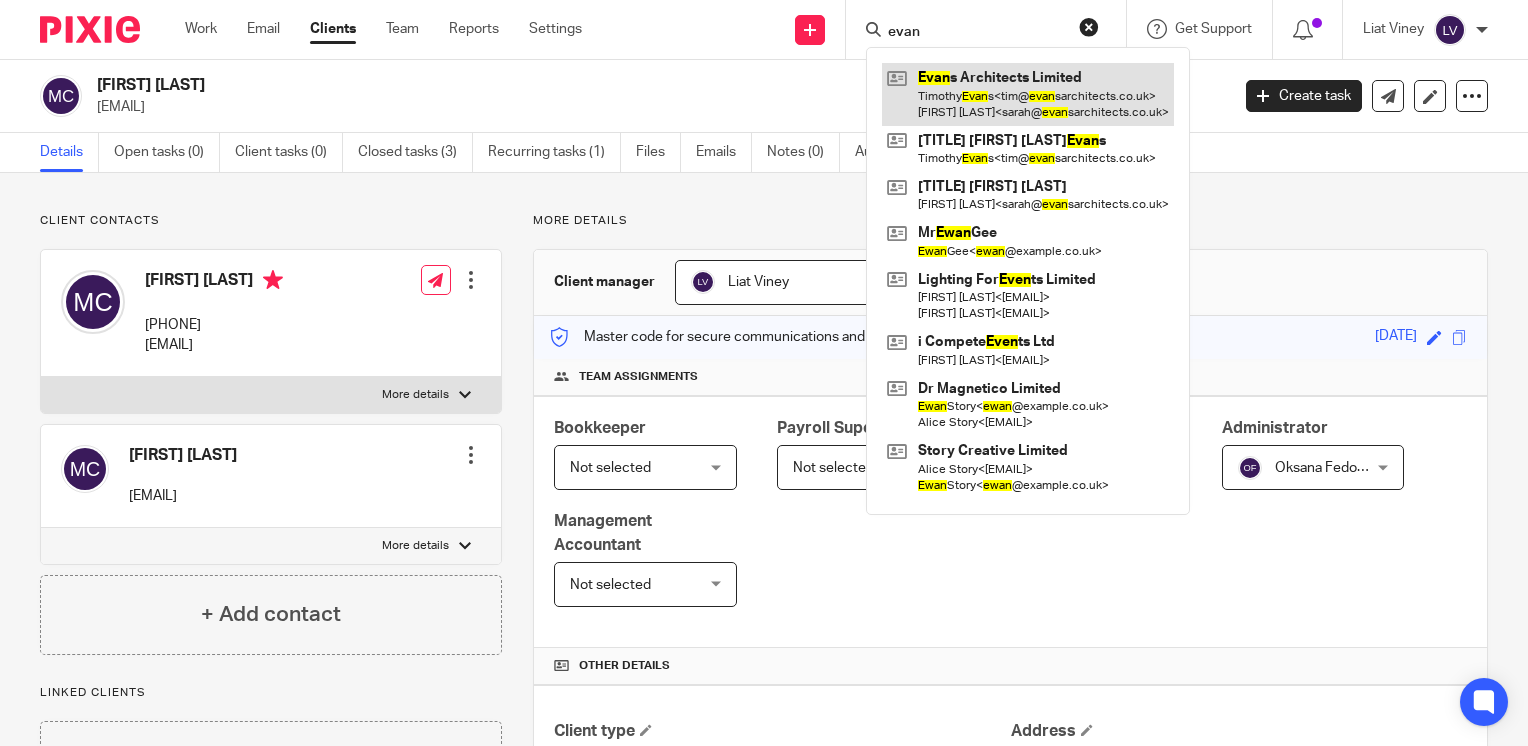 type on "evan" 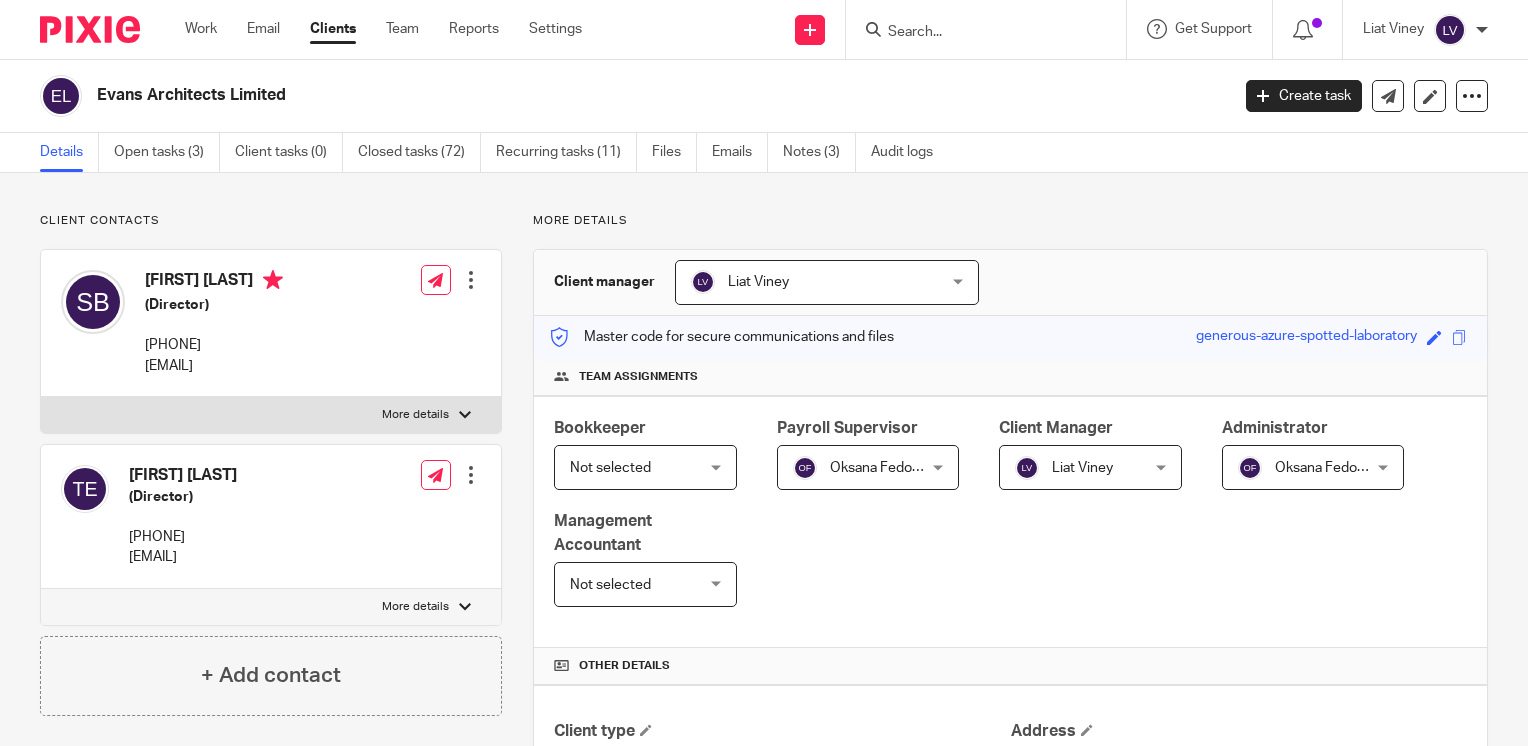 scroll, scrollTop: 0, scrollLeft: 0, axis: both 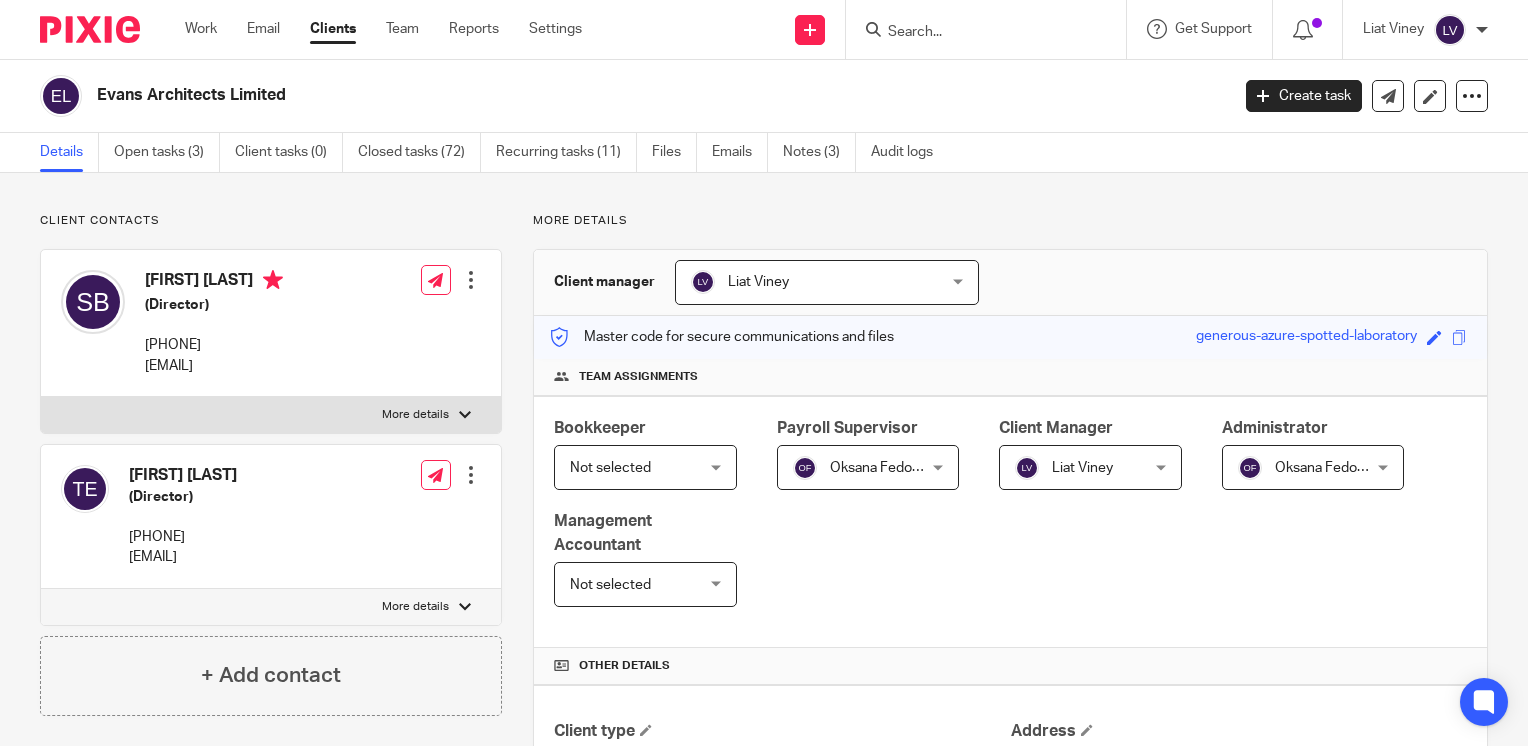 click at bounding box center [976, 33] 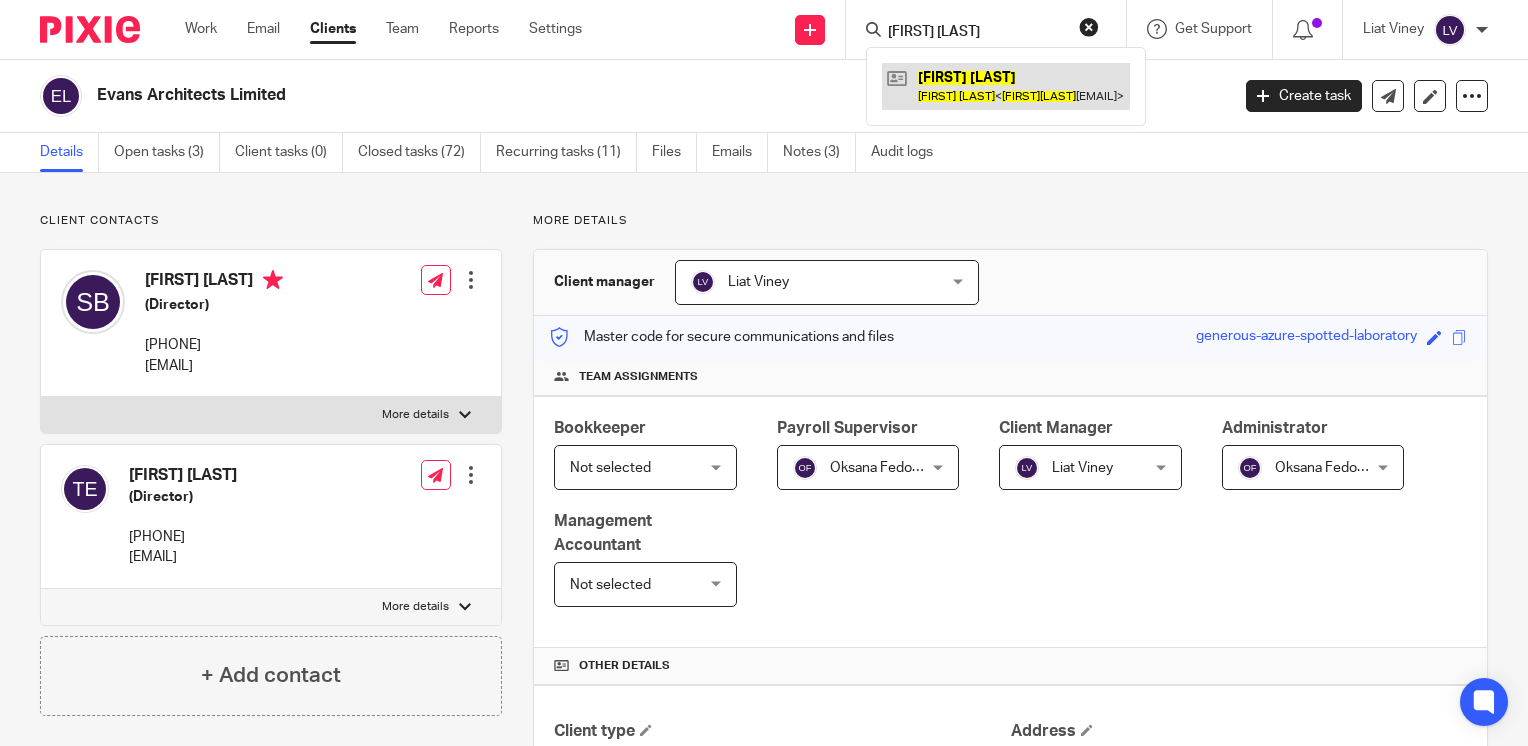 type on "emma griffiths" 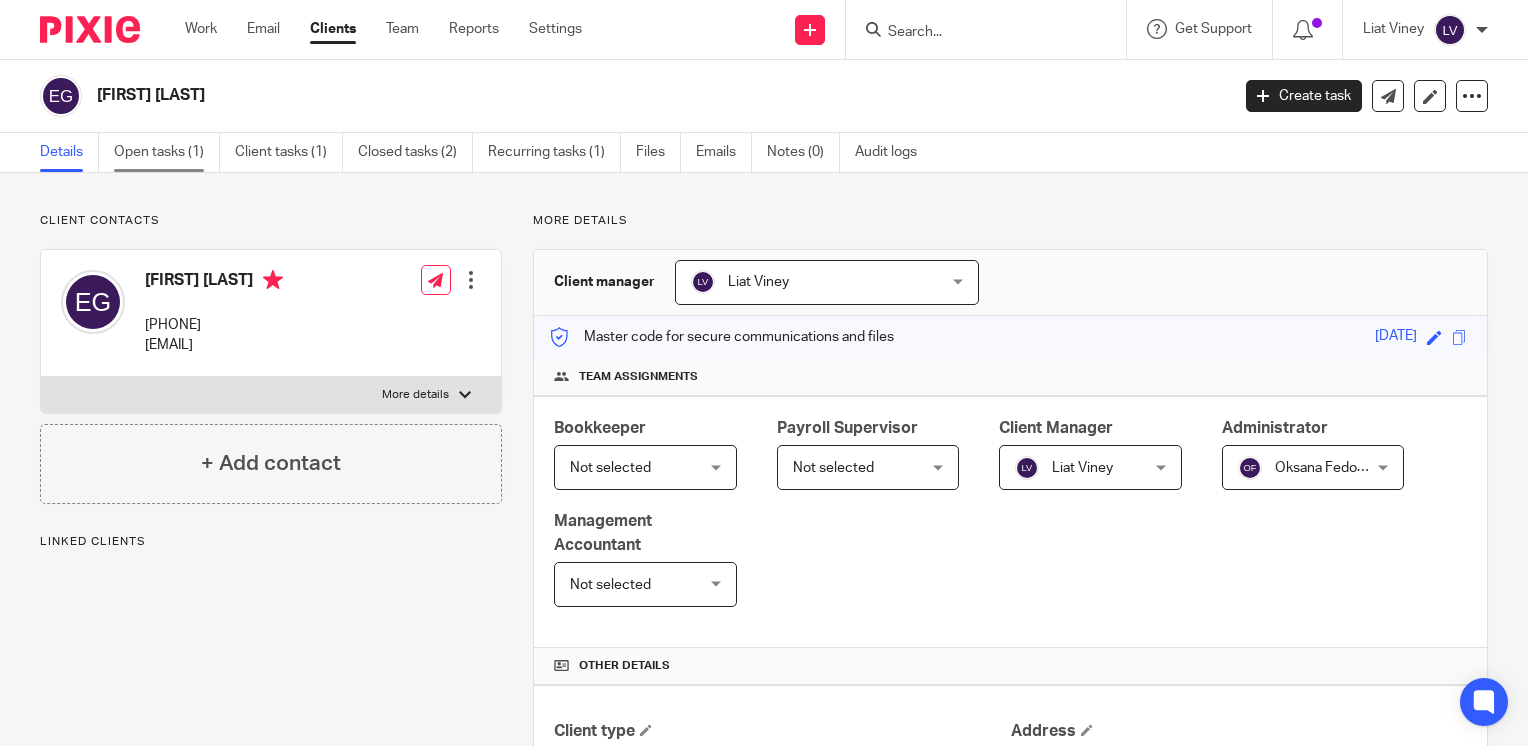 scroll, scrollTop: 0, scrollLeft: 0, axis: both 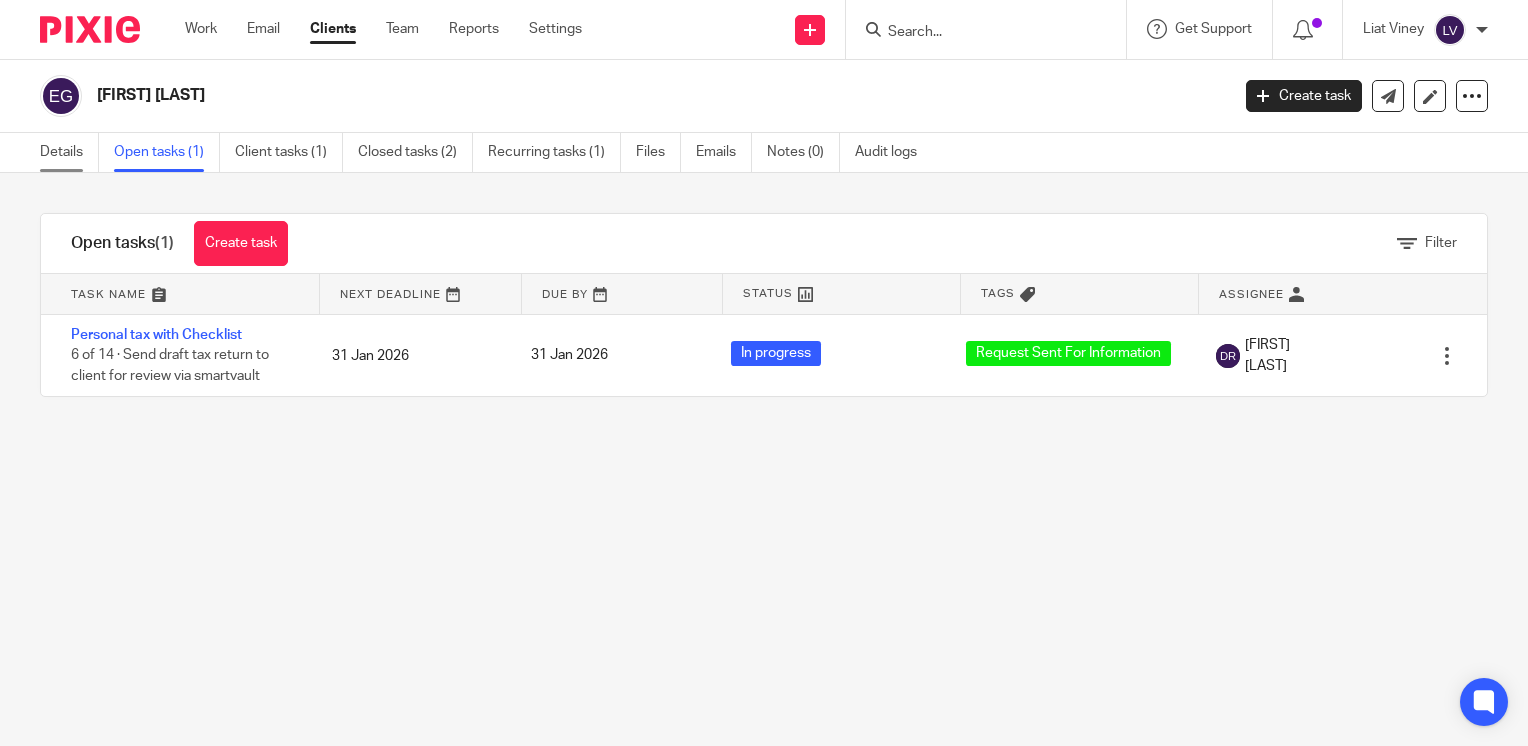 click on "Details" at bounding box center (69, 152) 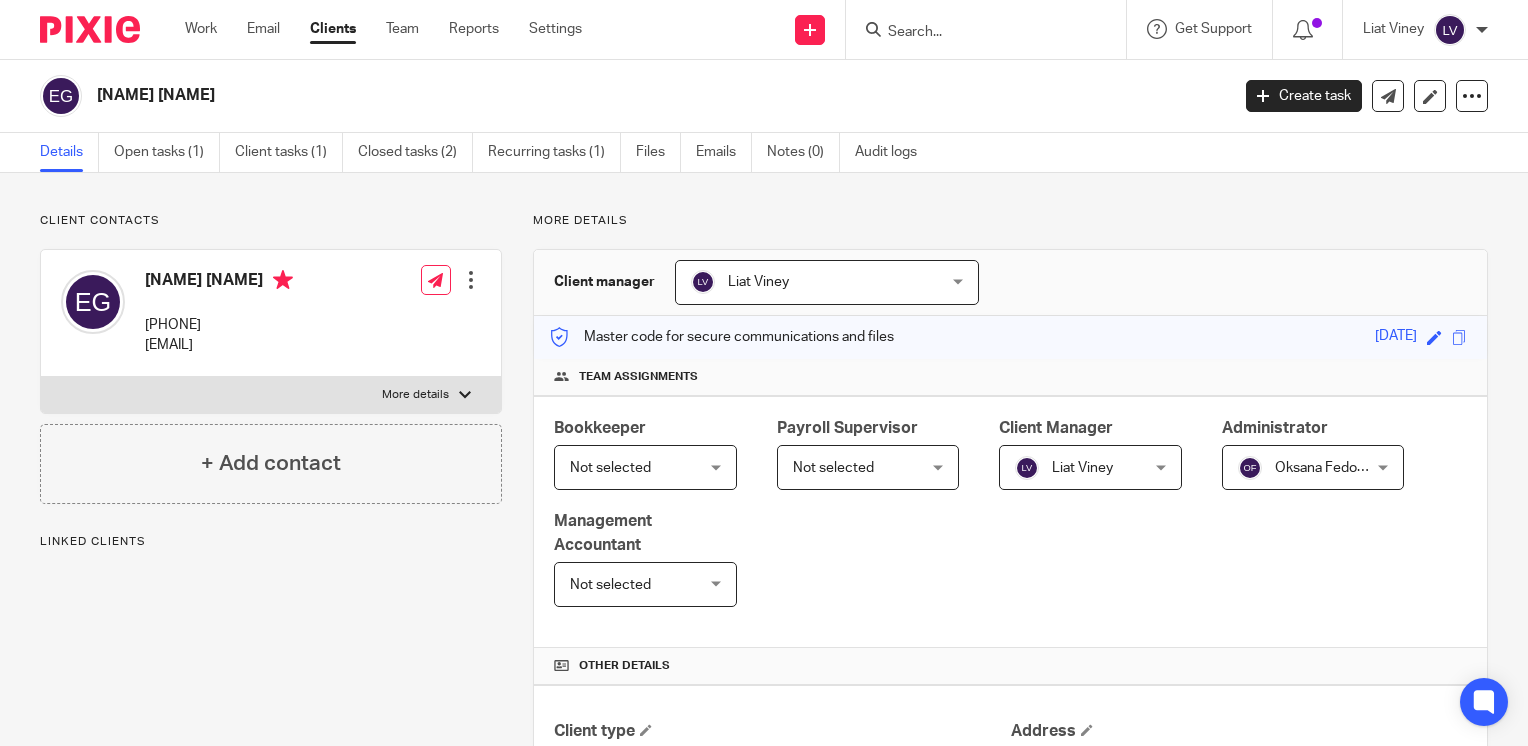 scroll, scrollTop: 0, scrollLeft: 0, axis: both 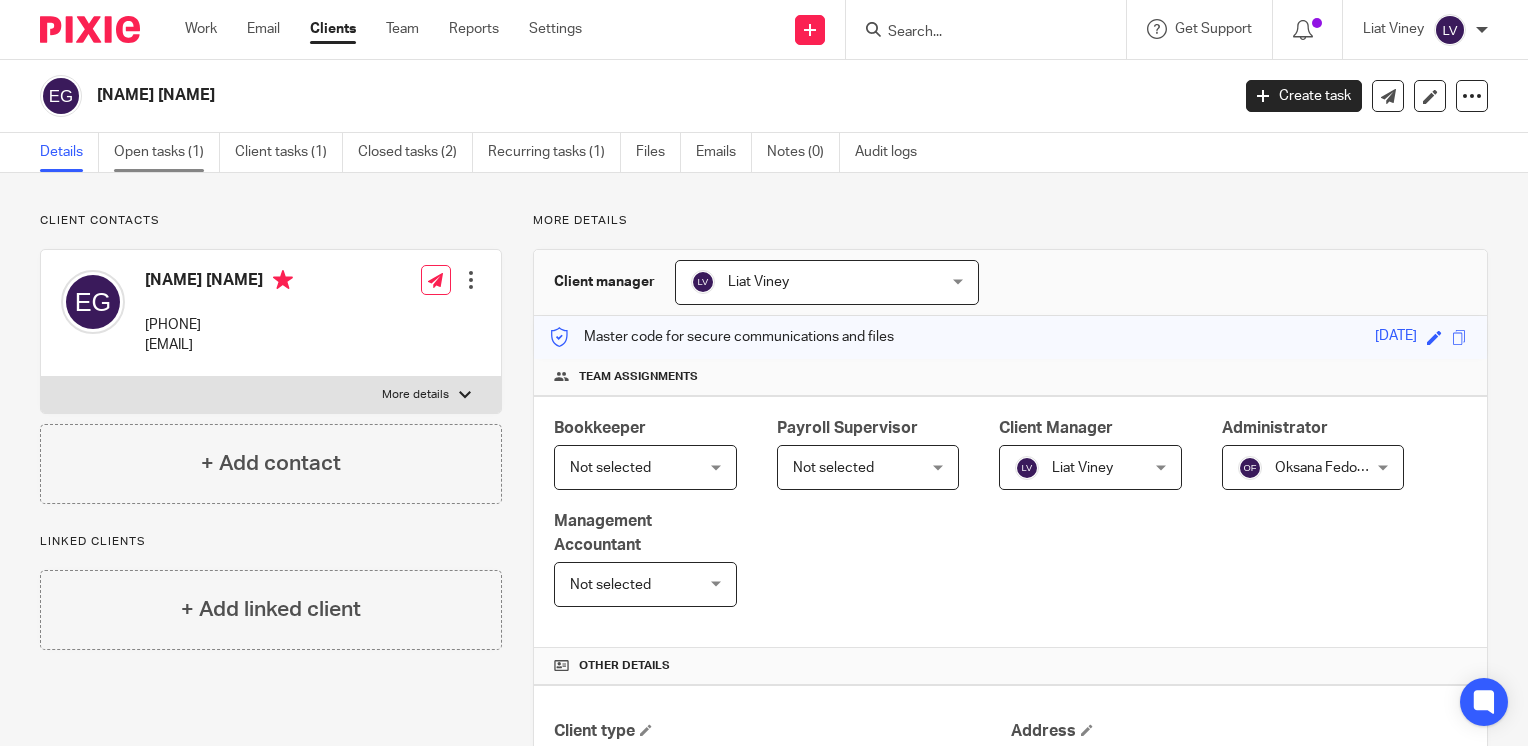 click on "Open tasks (1)" at bounding box center [167, 152] 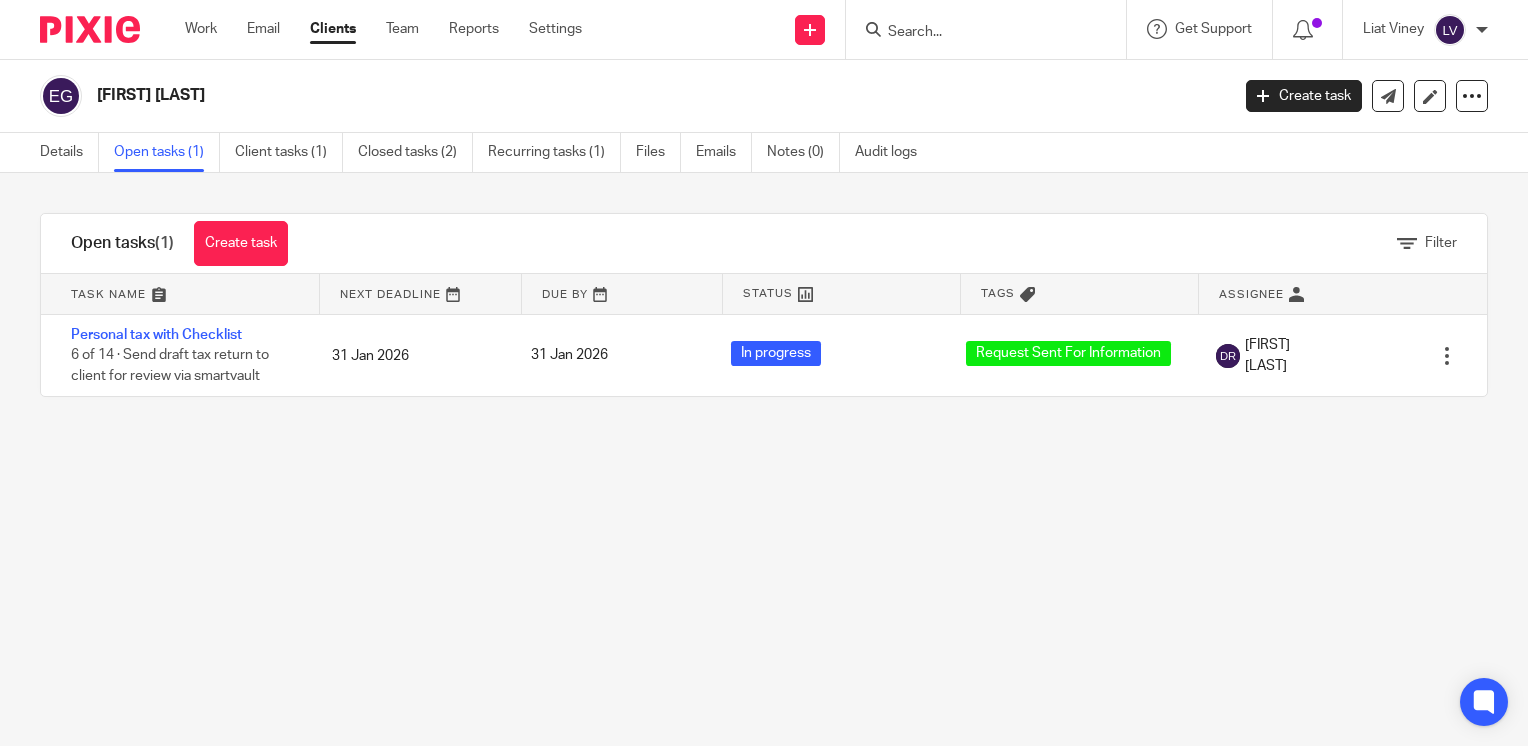 scroll, scrollTop: 0, scrollLeft: 0, axis: both 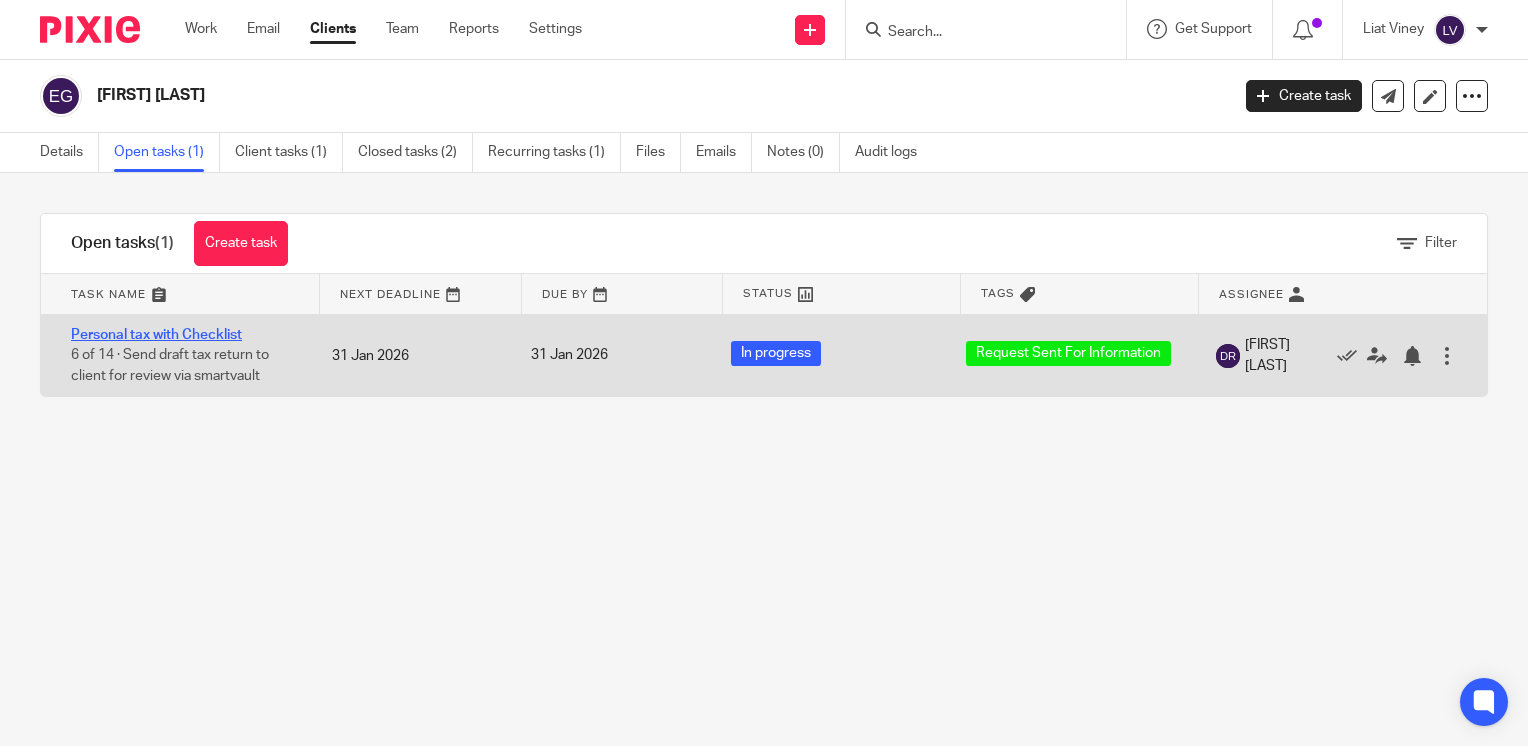 click on "Personal tax with Checklist" at bounding box center [156, 335] 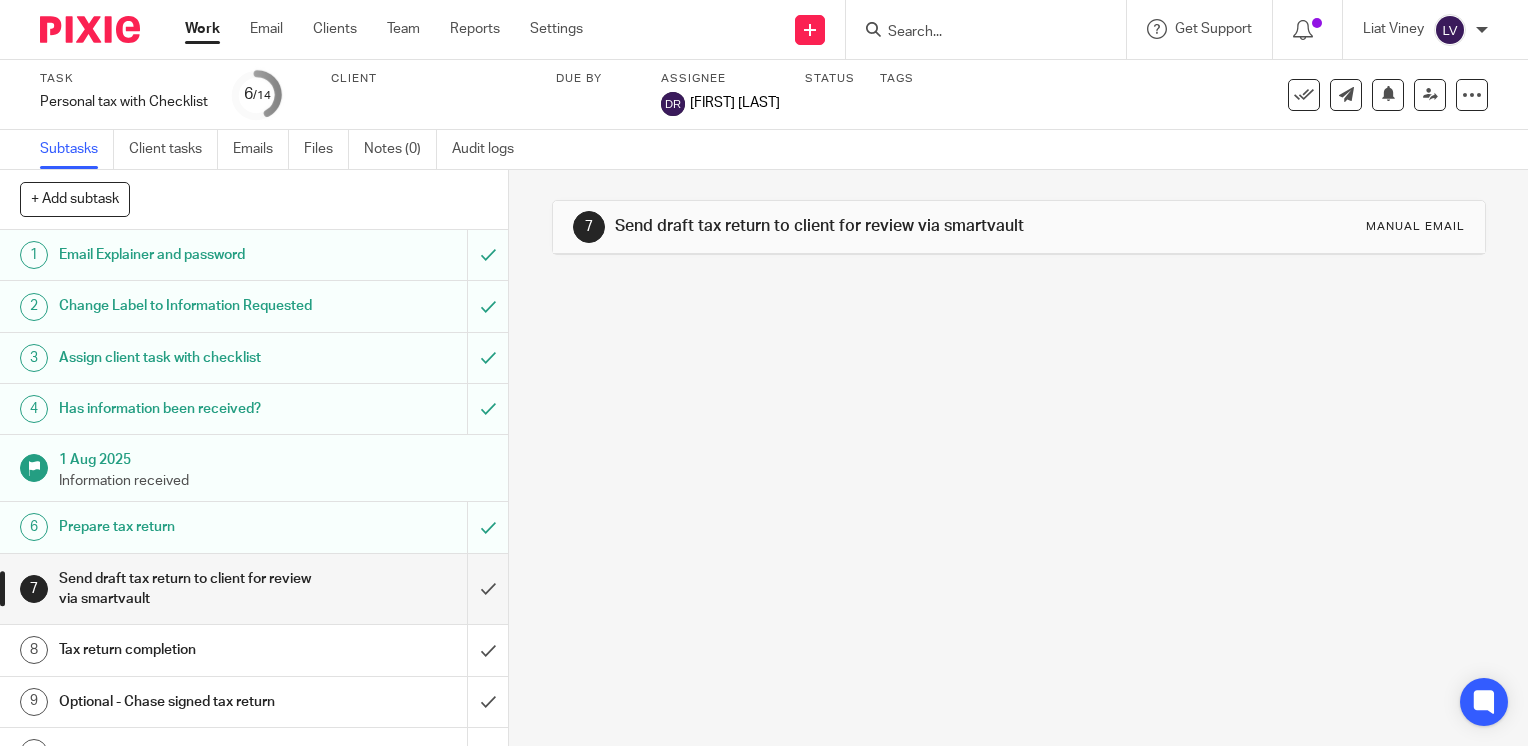 scroll, scrollTop: 0, scrollLeft: 0, axis: both 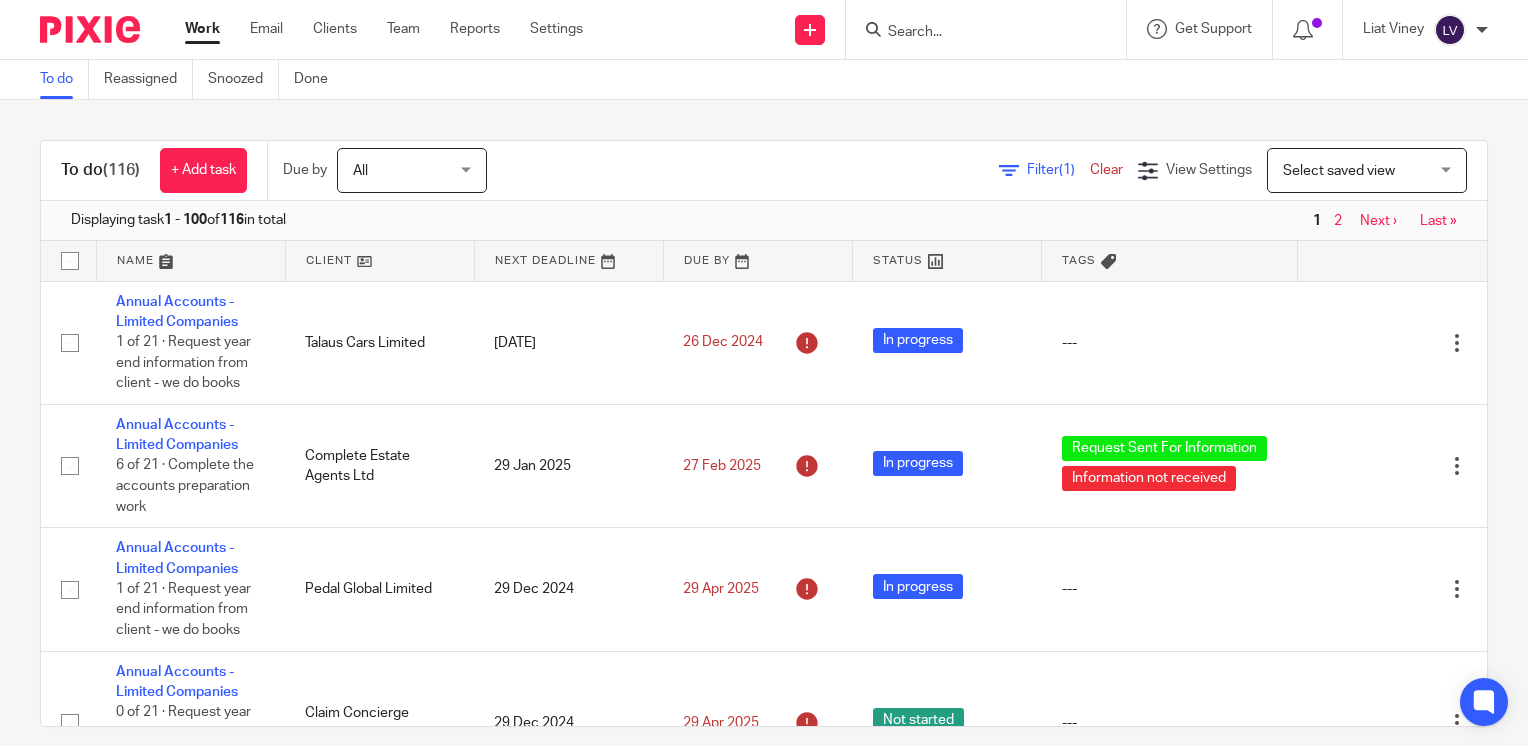 click at bounding box center (976, 33) 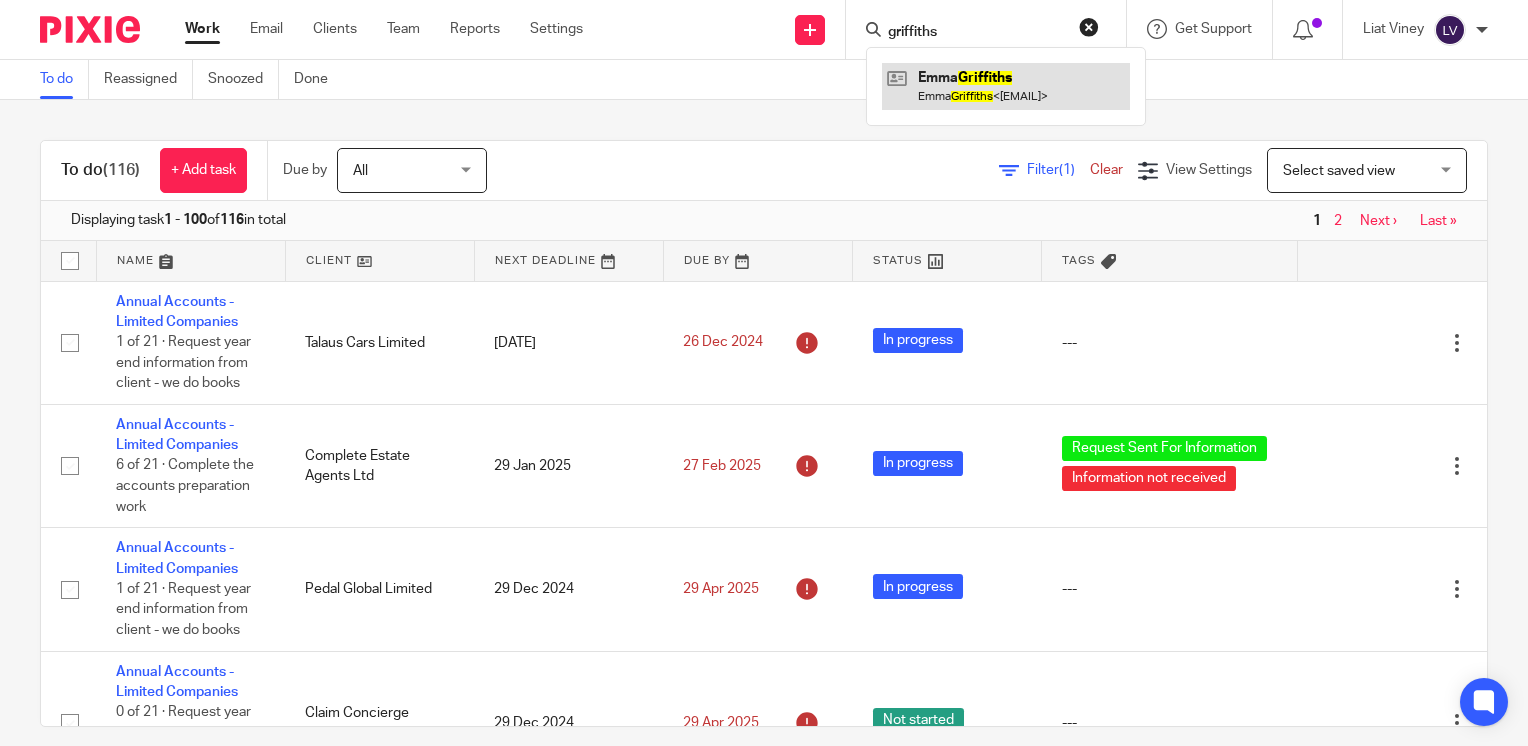 type on "griffiths" 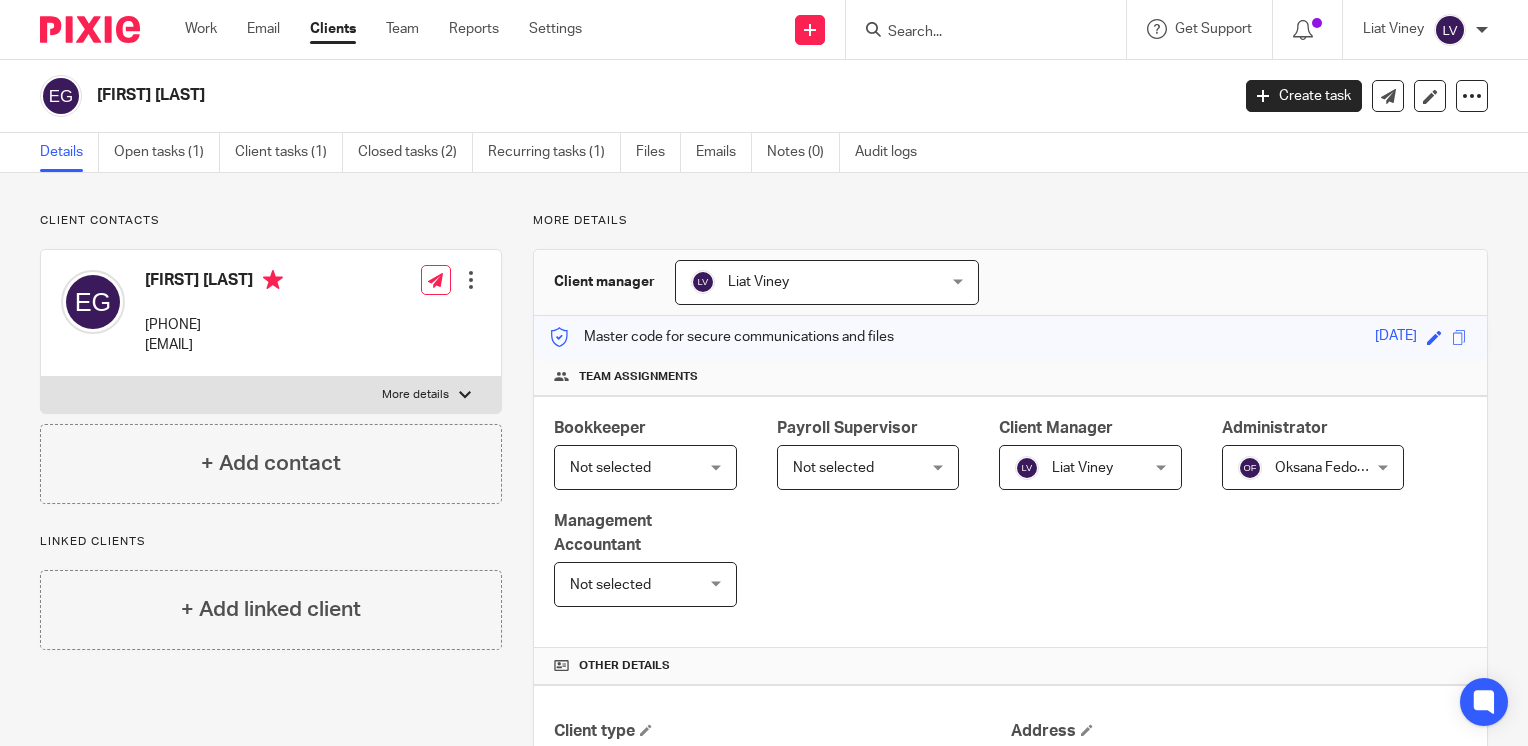 scroll, scrollTop: 0, scrollLeft: 0, axis: both 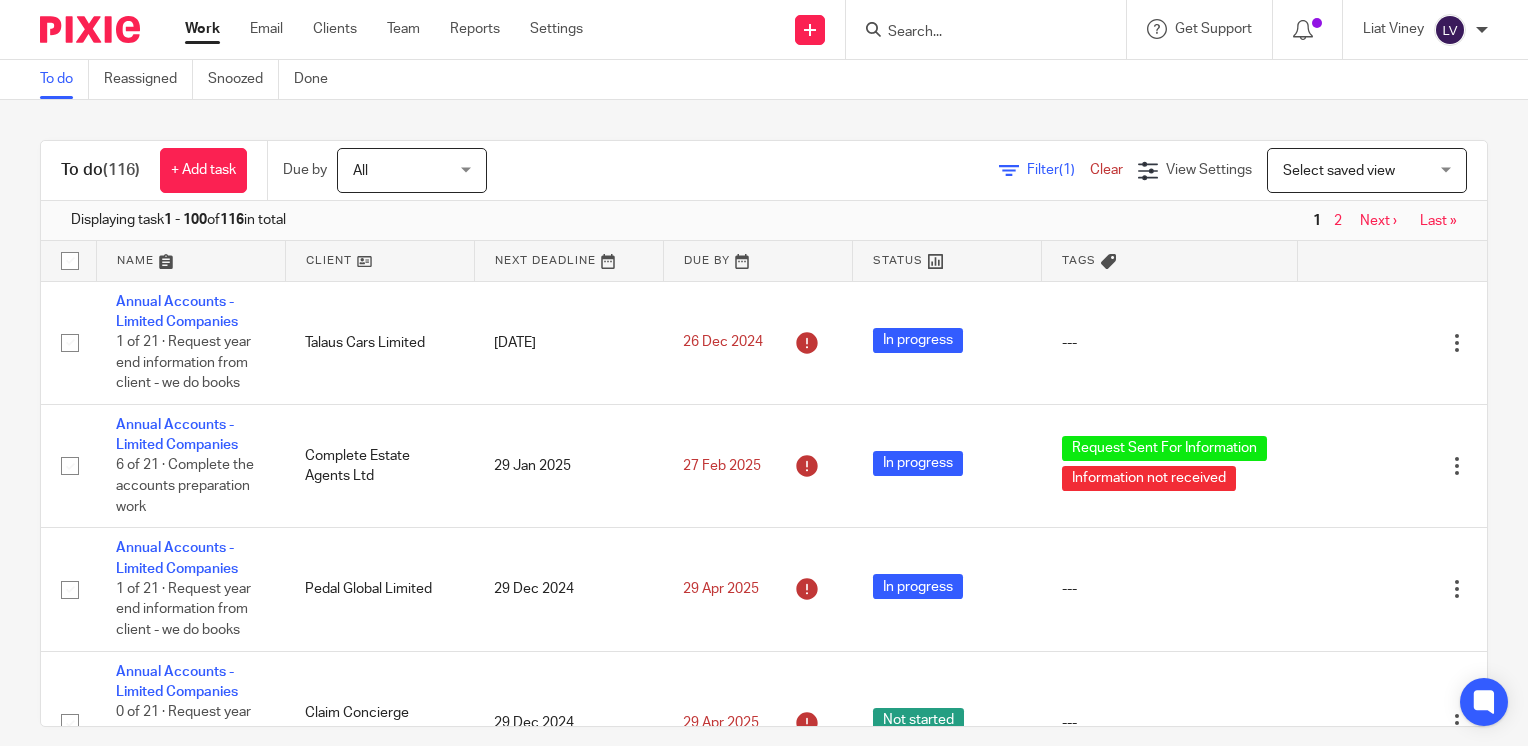 click at bounding box center (976, 33) 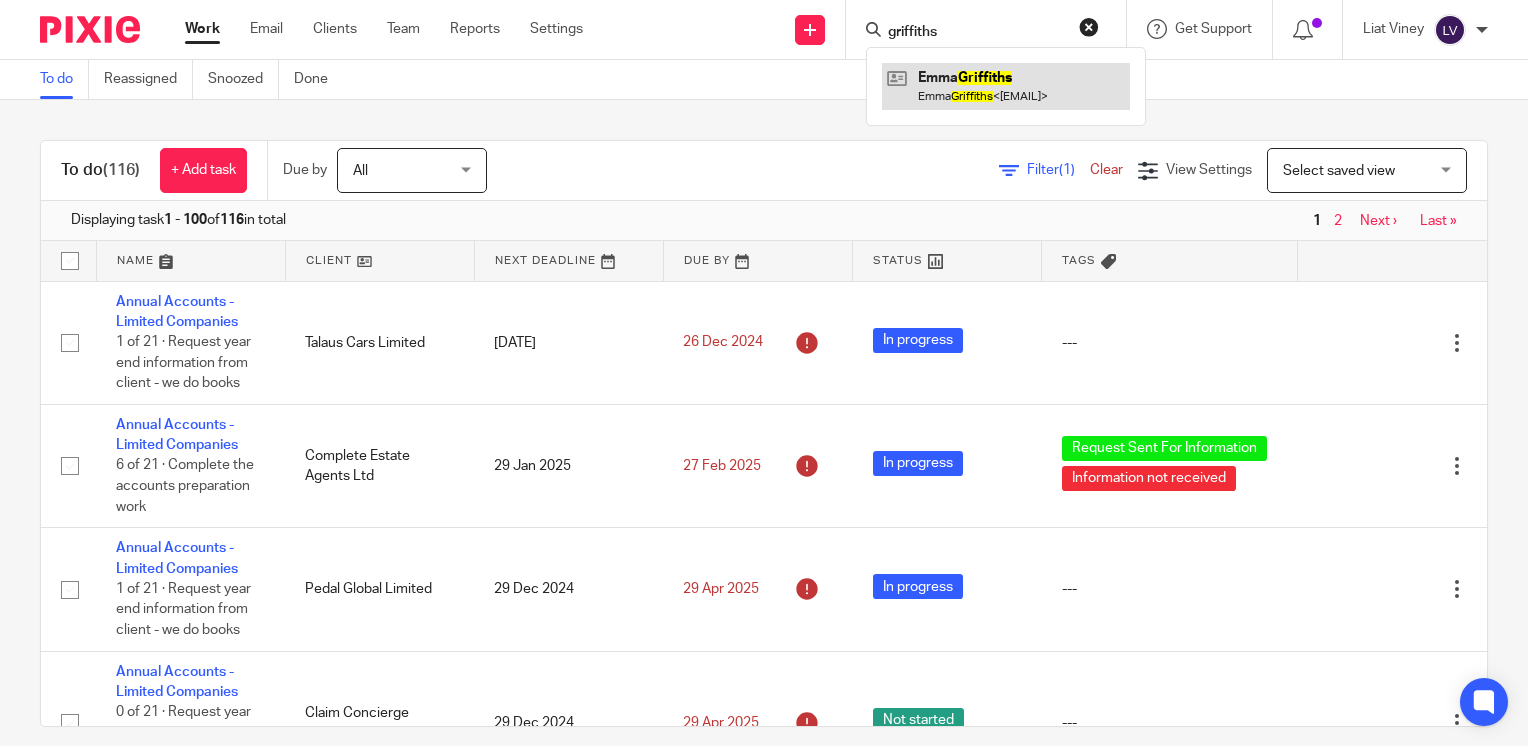 type on "griffiths" 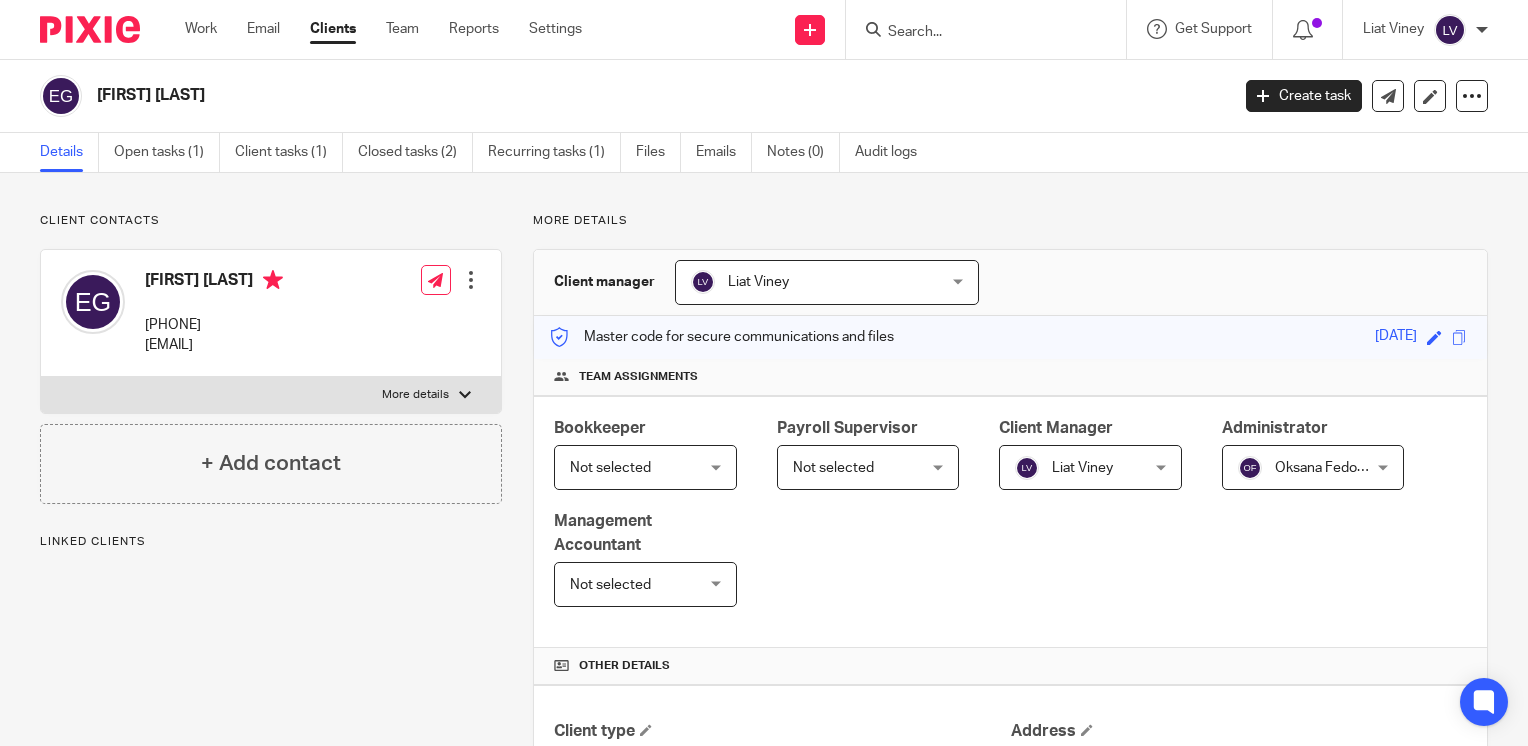 scroll, scrollTop: 0, scrollLeft: 0, axis: both 